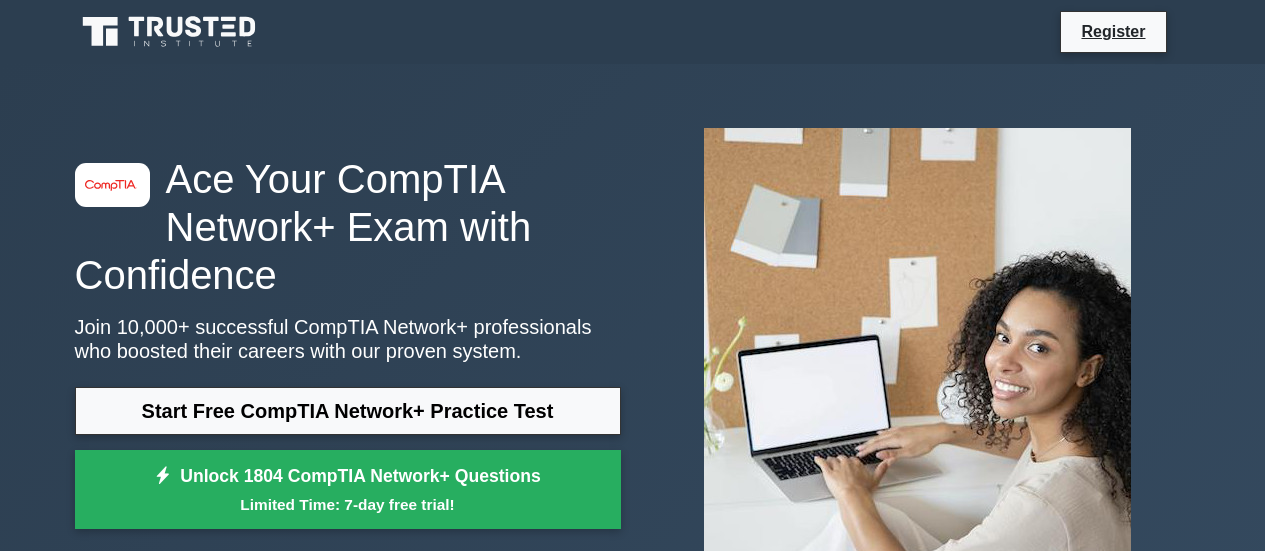 scroll, scrollTop: 0, scrollLeft: 0, axis: both 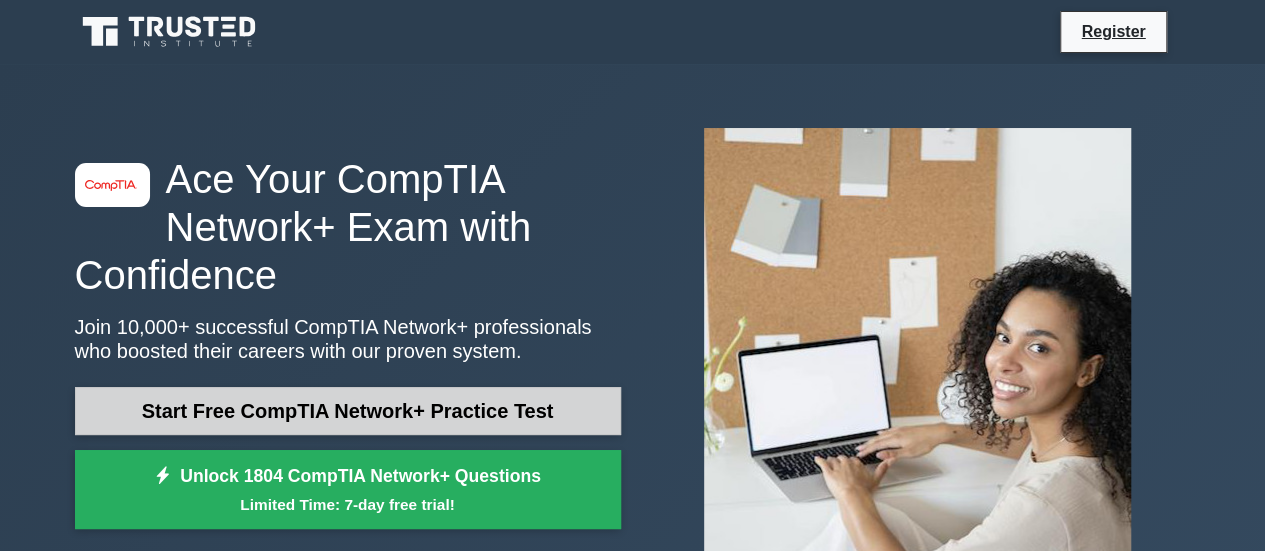 click on "Start Free CompTIA Network+ Practice Test" at bounding box center [348, 411] 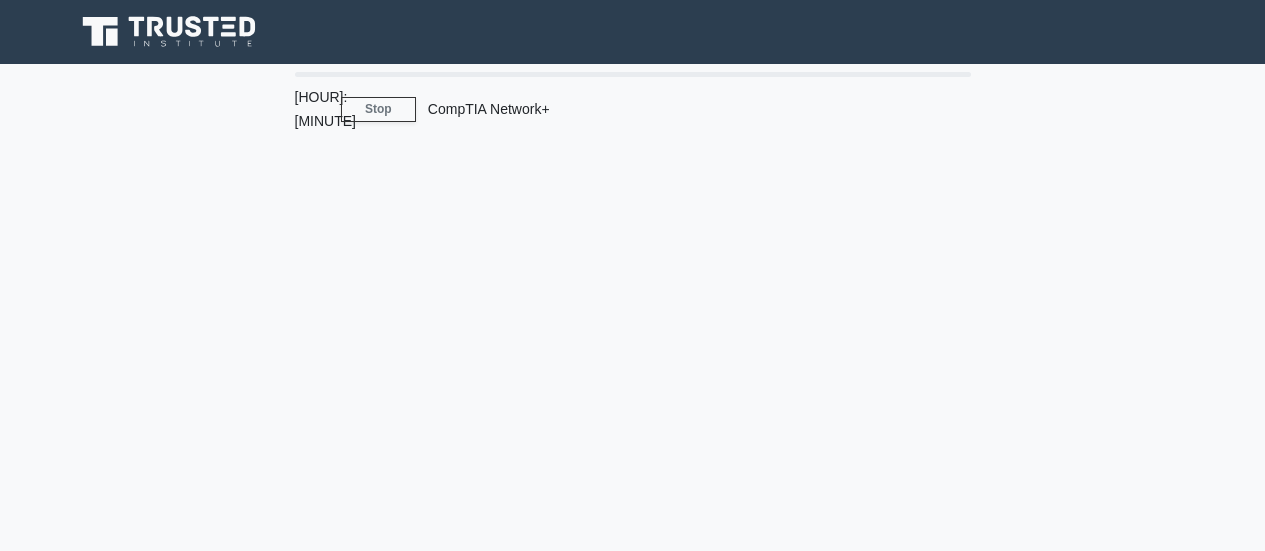 scroll, scrollTop: 0, scrollLeft: 0, axis: both 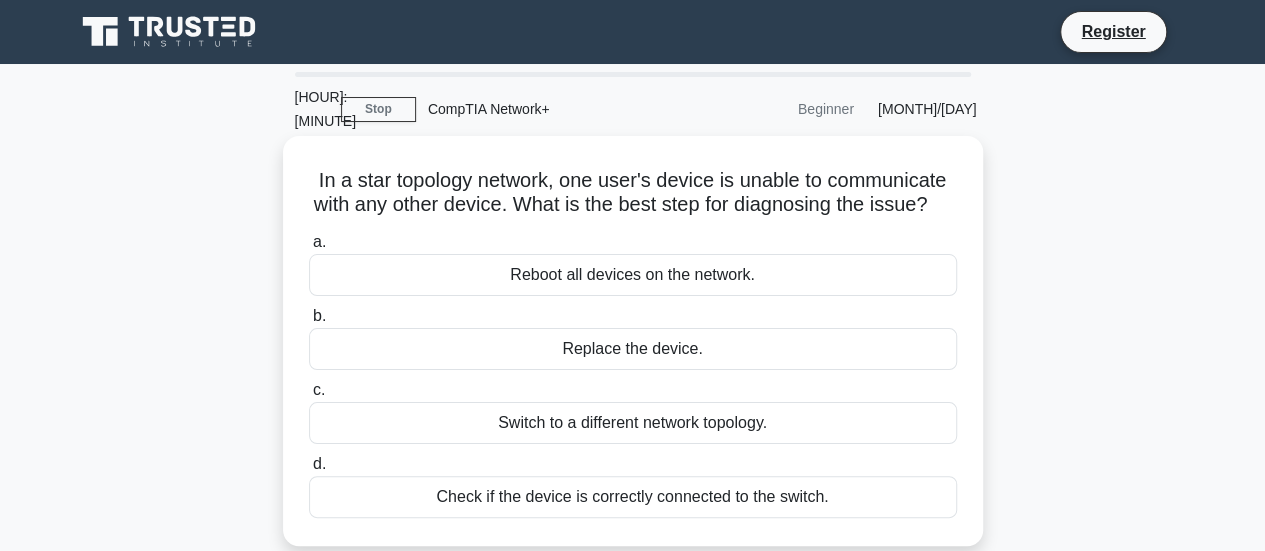 click on "Check if the device is correctly connected to the switch." at bounding box center (633, 497) 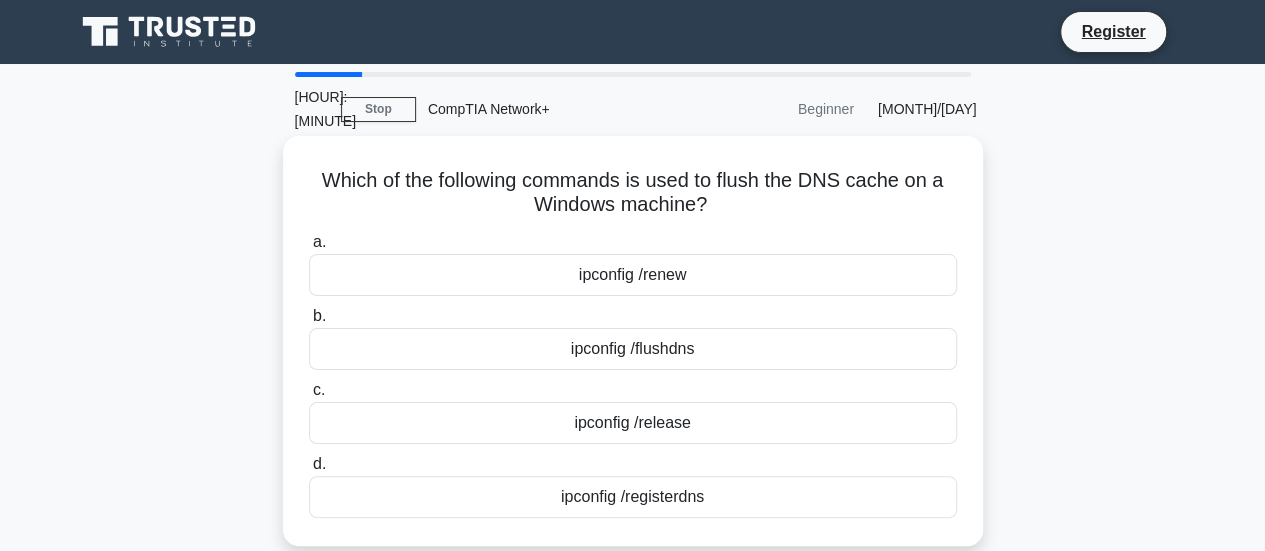 click on "ipconfig /flushdns" at bounding box center (633, 349) 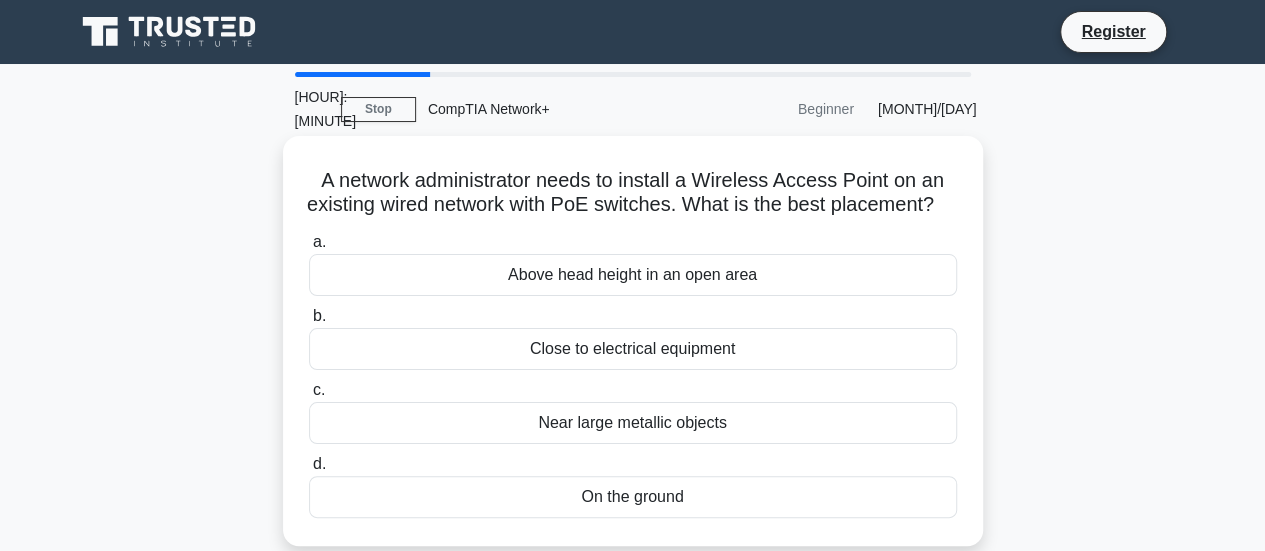 click on "Above head height in an open area" at bounding box center [633, 275] 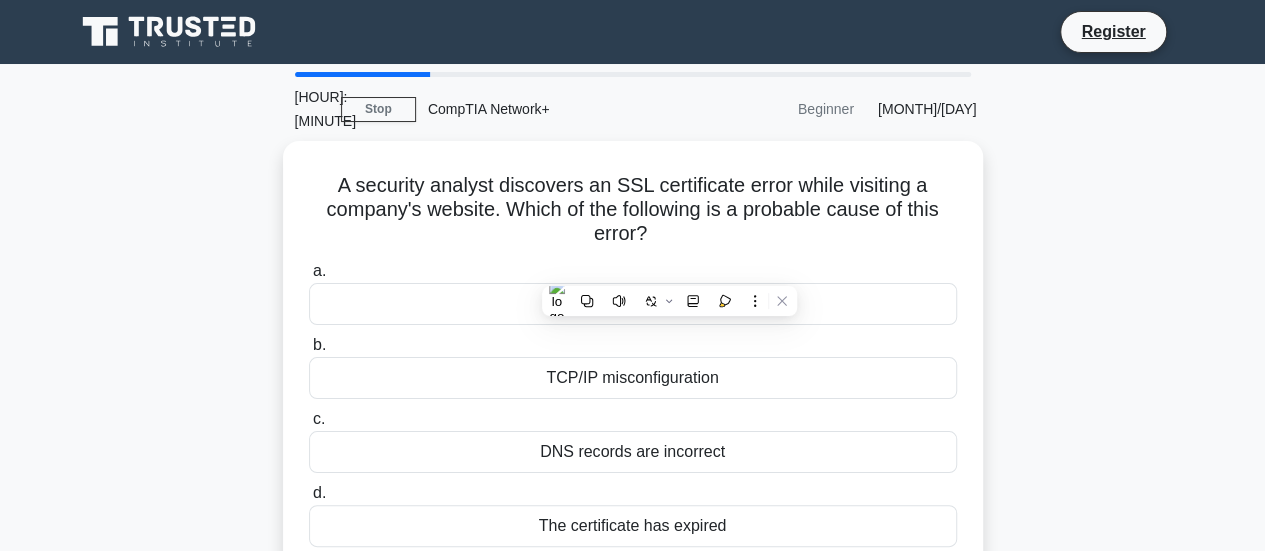 click on "DHCP is not enabled" at bounding box center [633, 304] 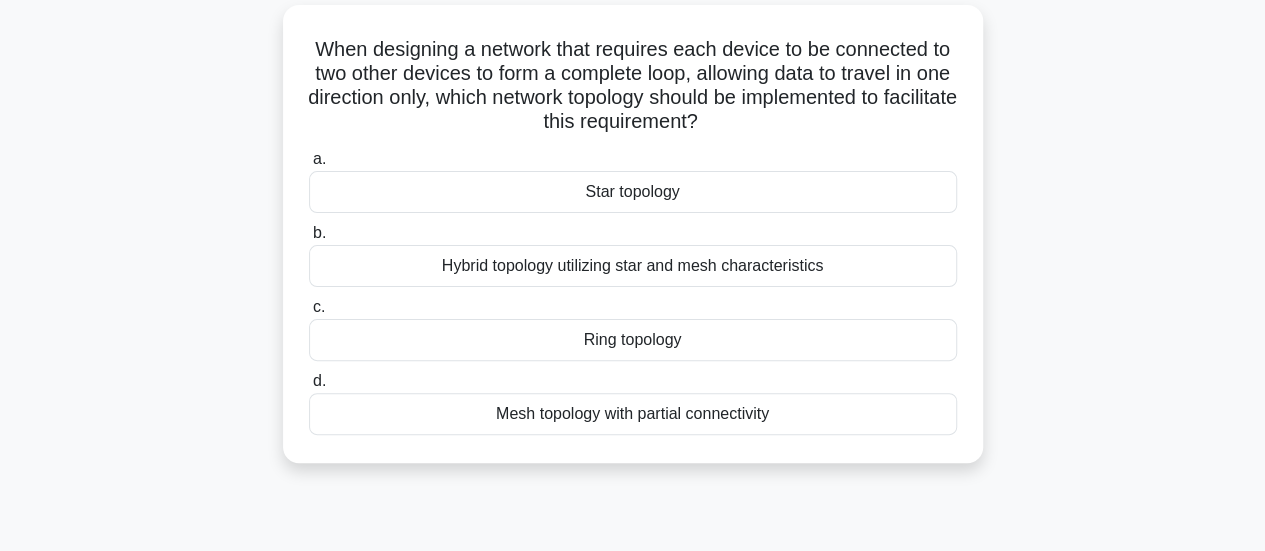 scroll, scrollTop: 142, scrollLeft: 0, axis: vertical 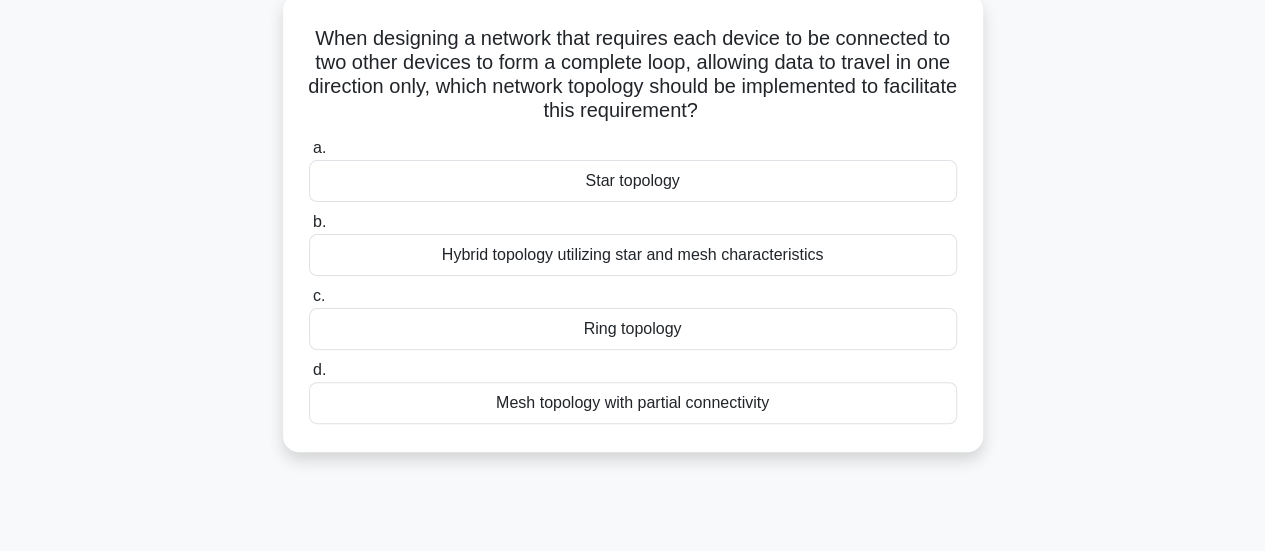 click on "Ring topology" at bounding box center [633, 329] 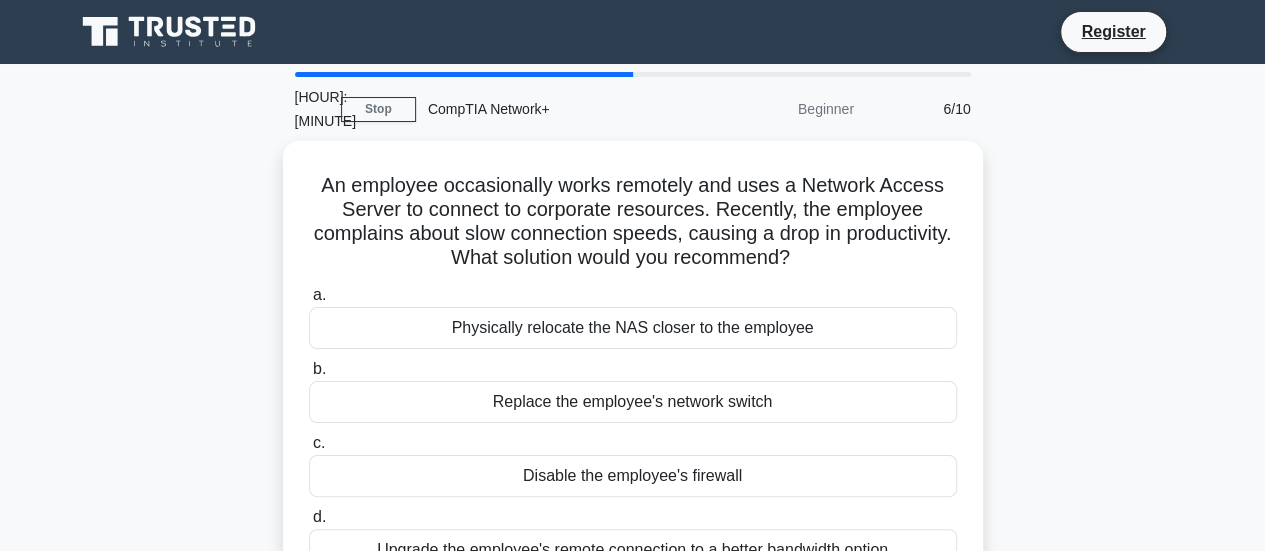 scroll, scrollTop: 0, scrollLeft: 0, axis: both 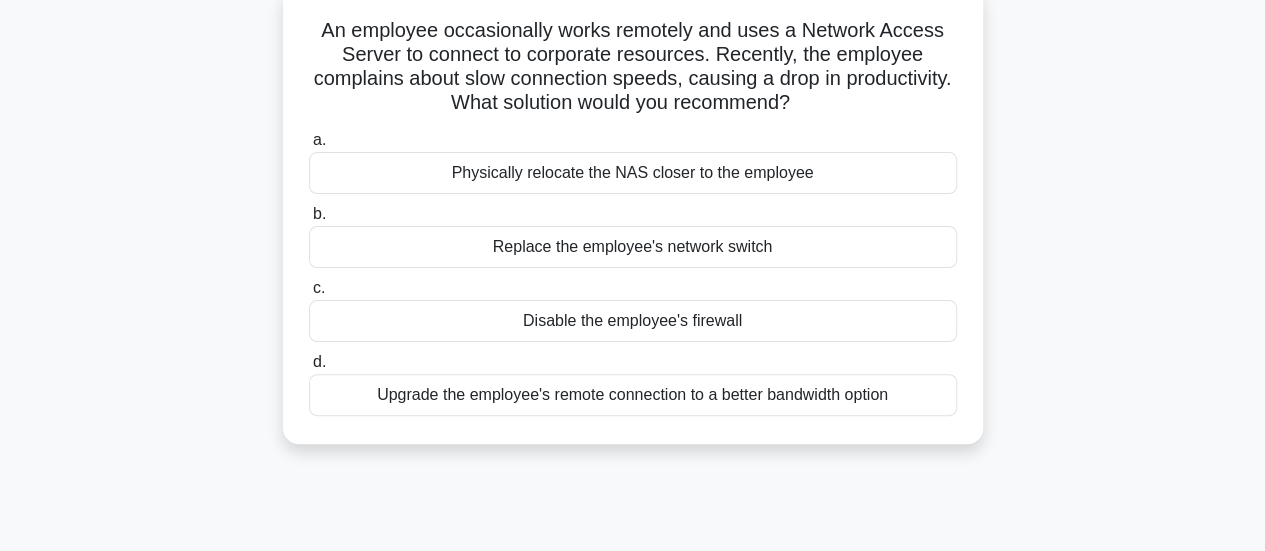 click on "Upgrade the employee's remote connection to a better bandwidth option" at bounding box center (633, 395) 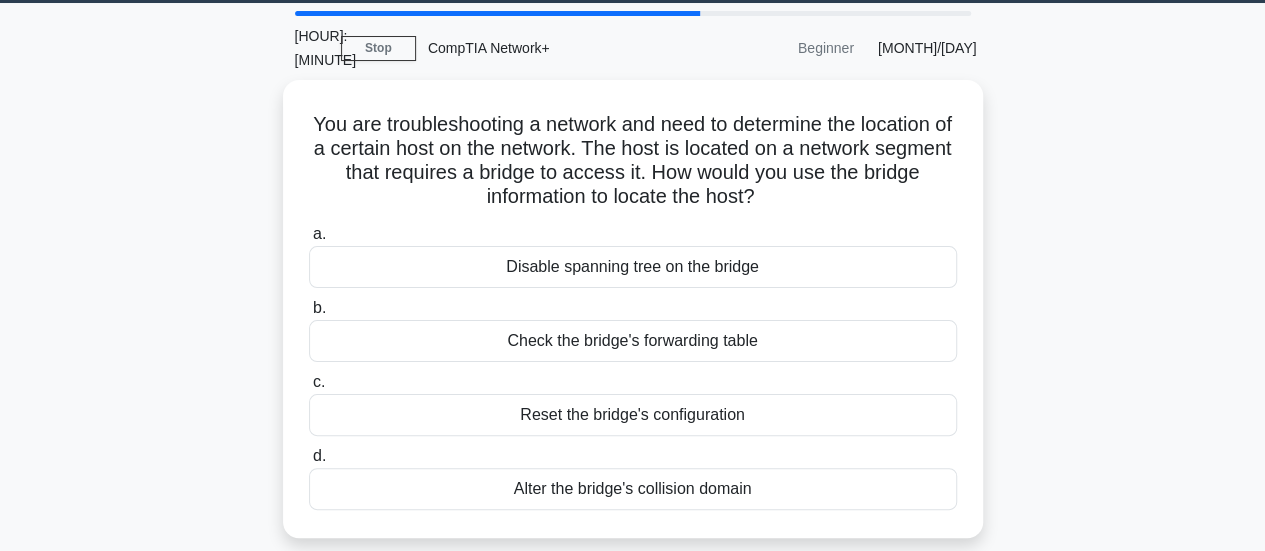 scroll, scrollTop: 0, scrollLeft: 0, axis: both 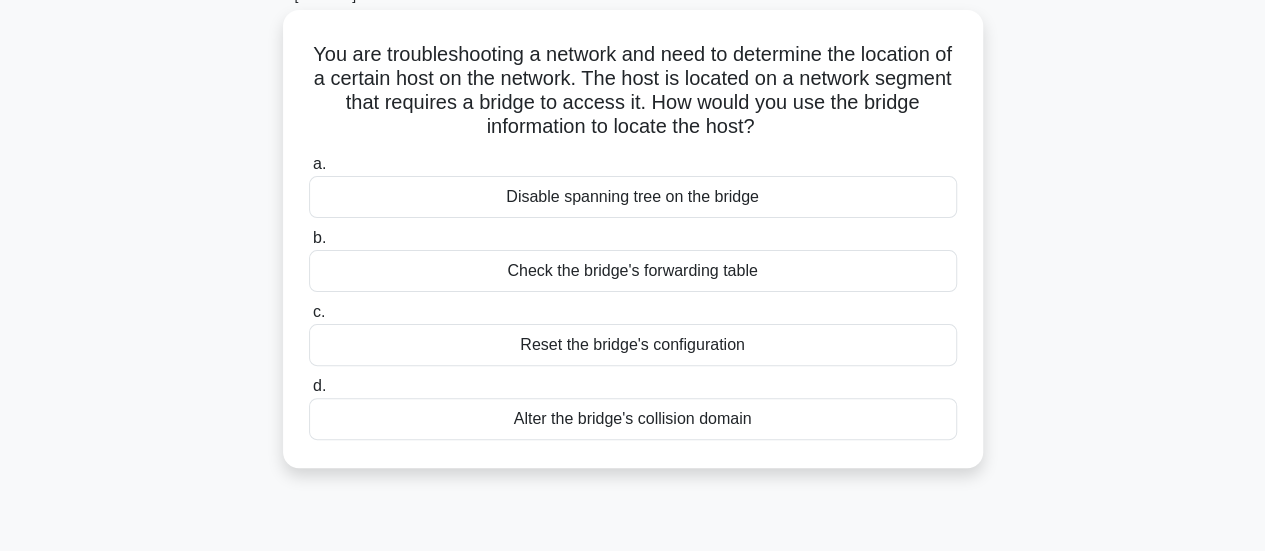 click on "Check the bridge's forwarding table" at bounding box center (633, 271) 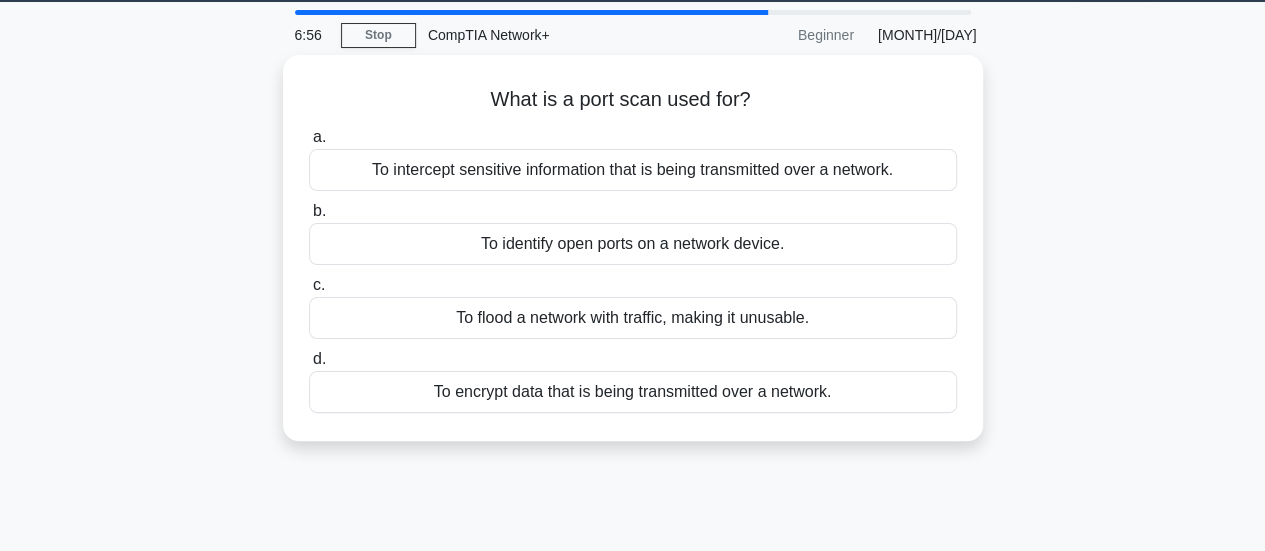 scroll, scrollTop: 0, scrollLeft: 0, axis: both 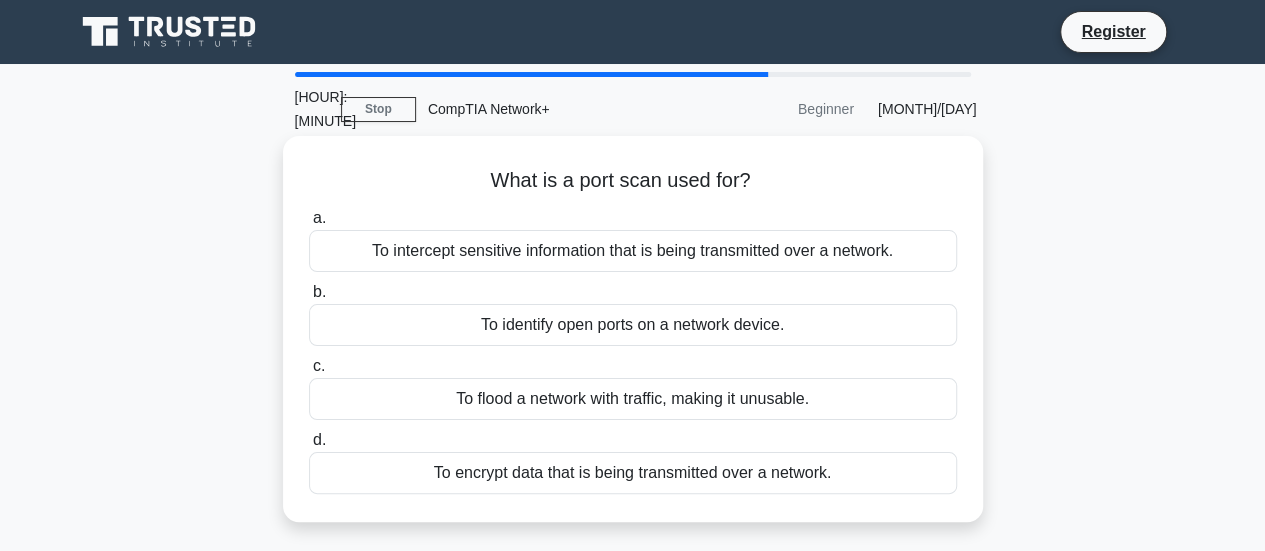 click on "To encrypt data that is being transmitted over a network." at bounding box center [633, 473] 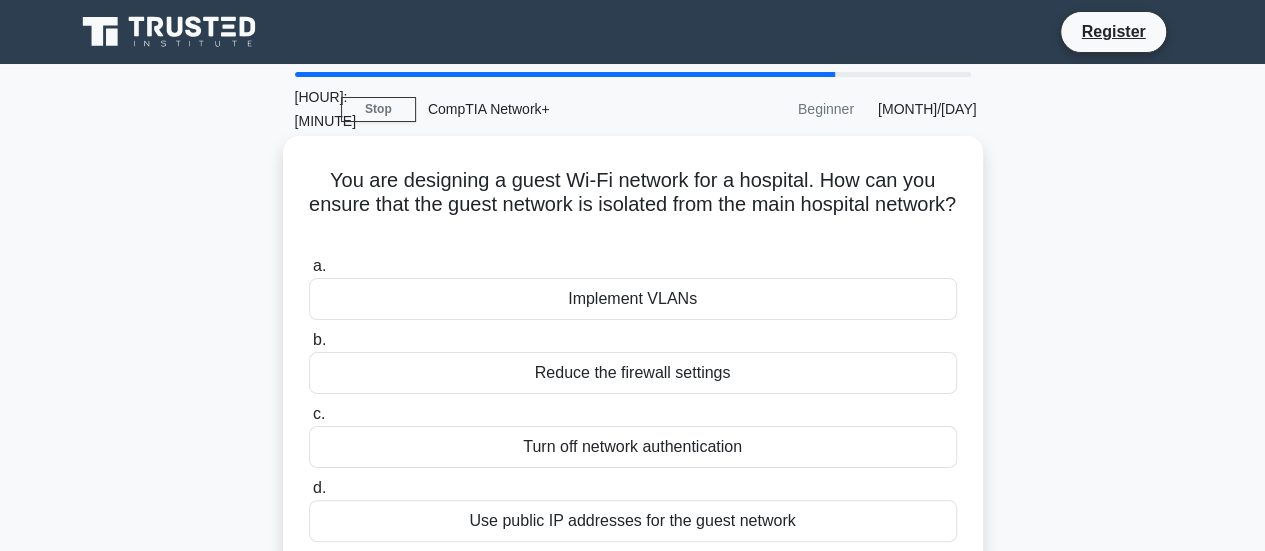 click on "Implement VLANs" at bounding box center [633, 299] 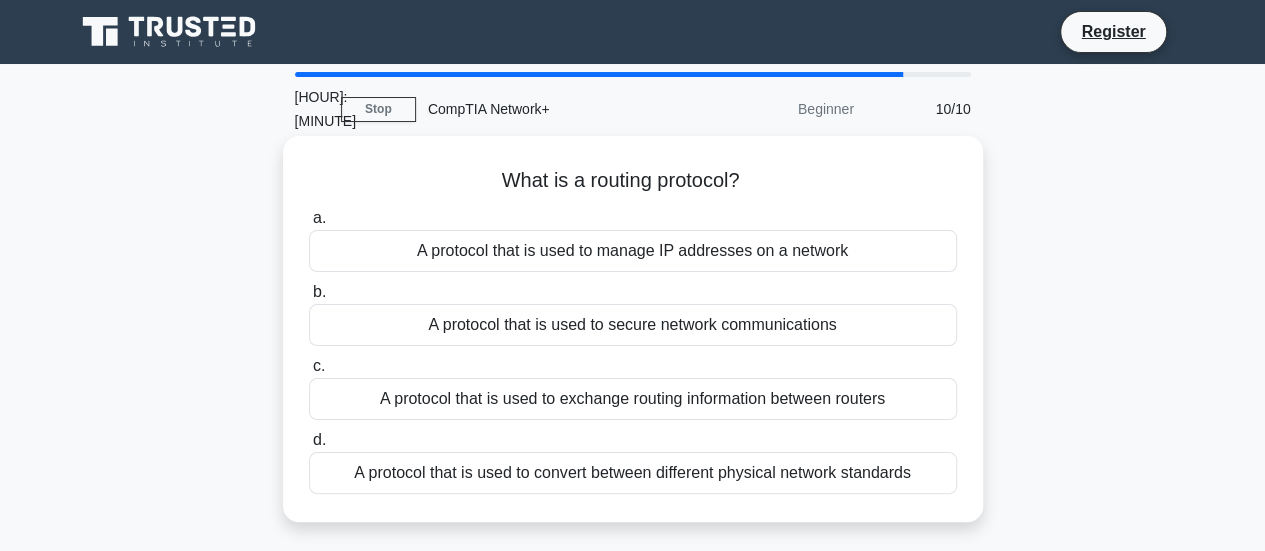 click on "A protocol that is used to secure network communications" at bounding box center (633, 325) 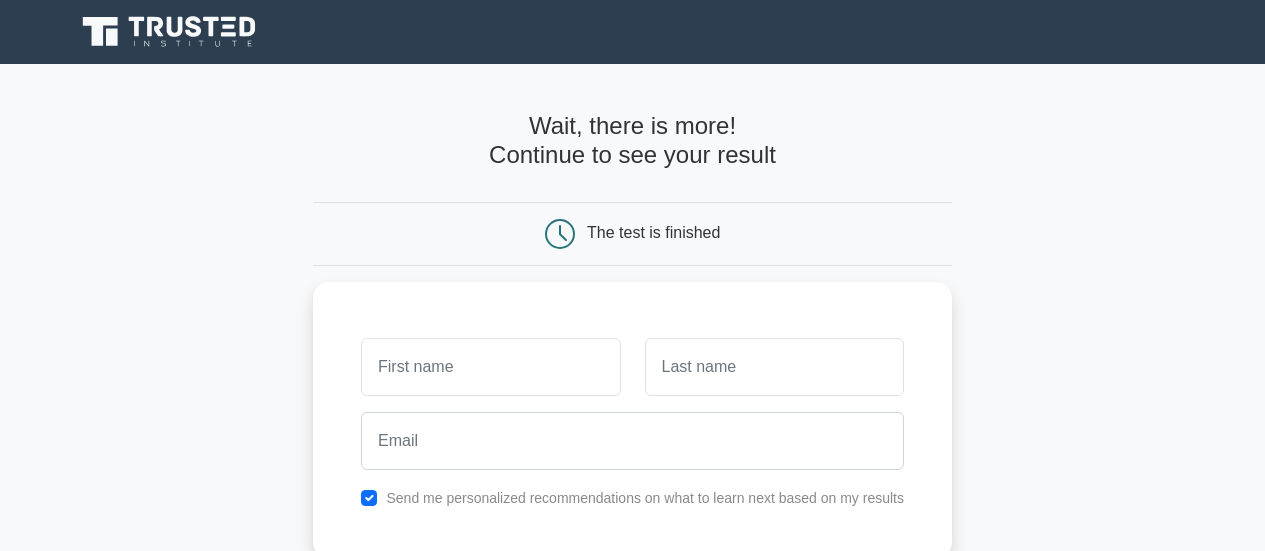 scroll, scrollTop: 0, scrollLeft: 0, axis: both 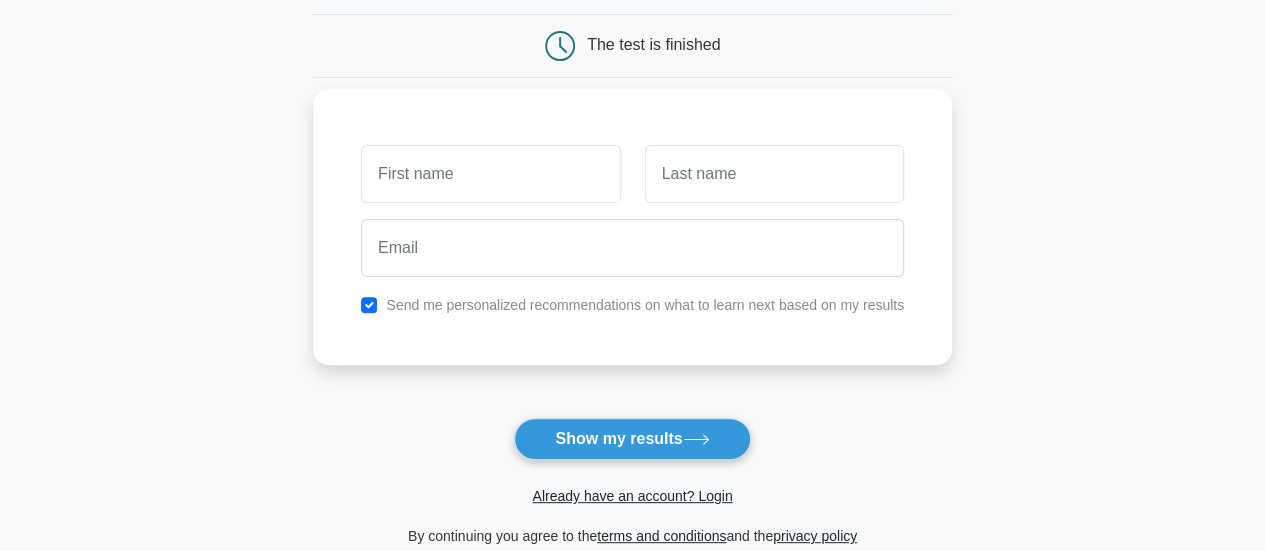 click at bounding box center (490, 174) 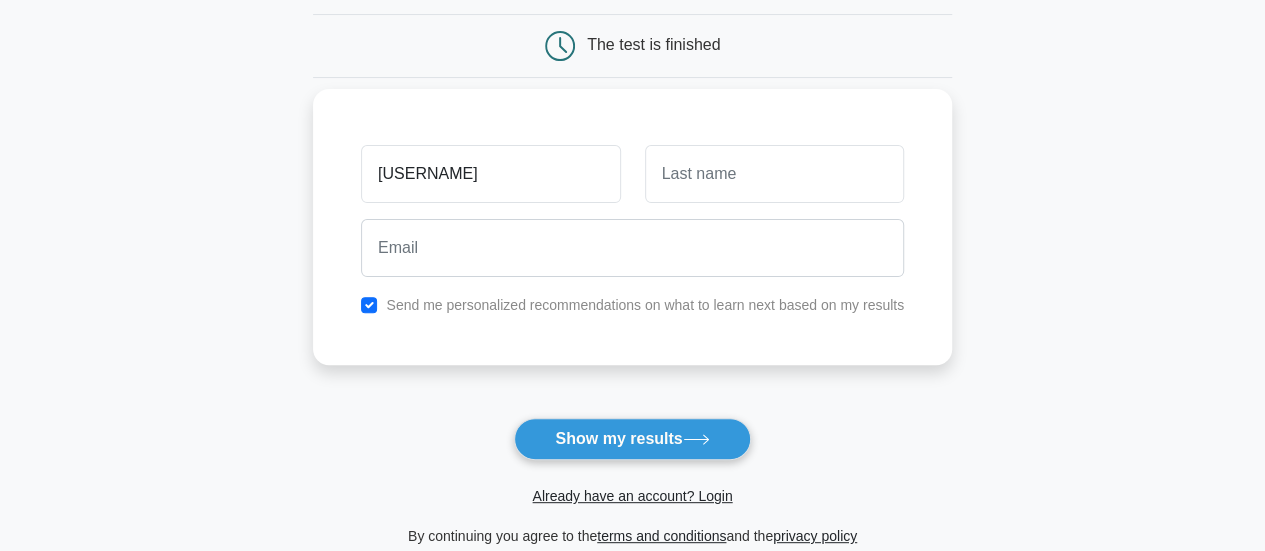 type on "Hani" 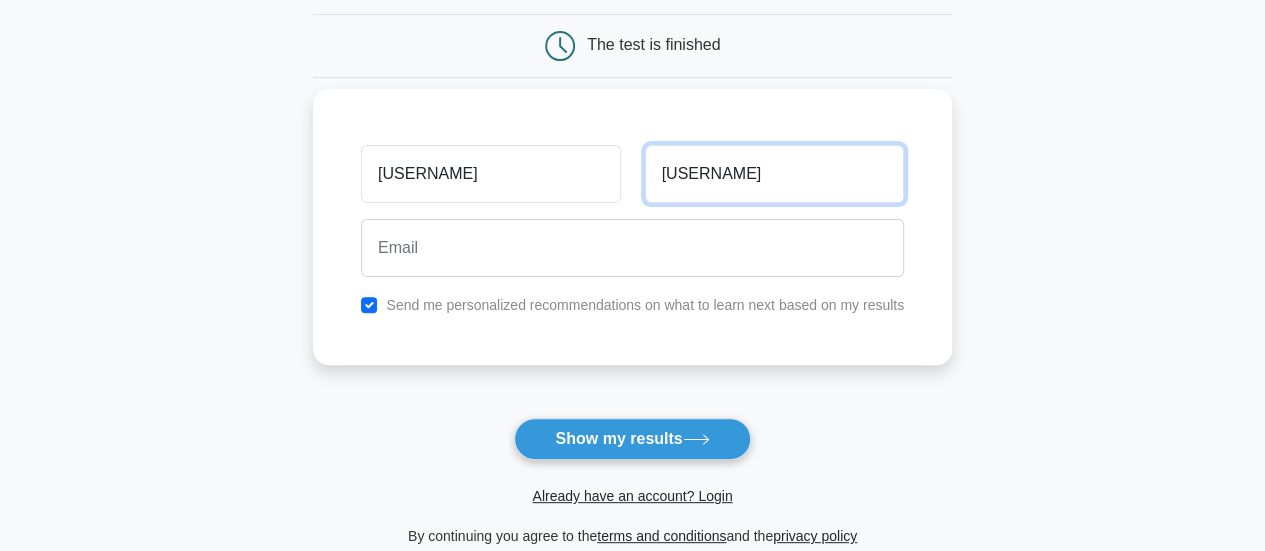 type on "adnan" 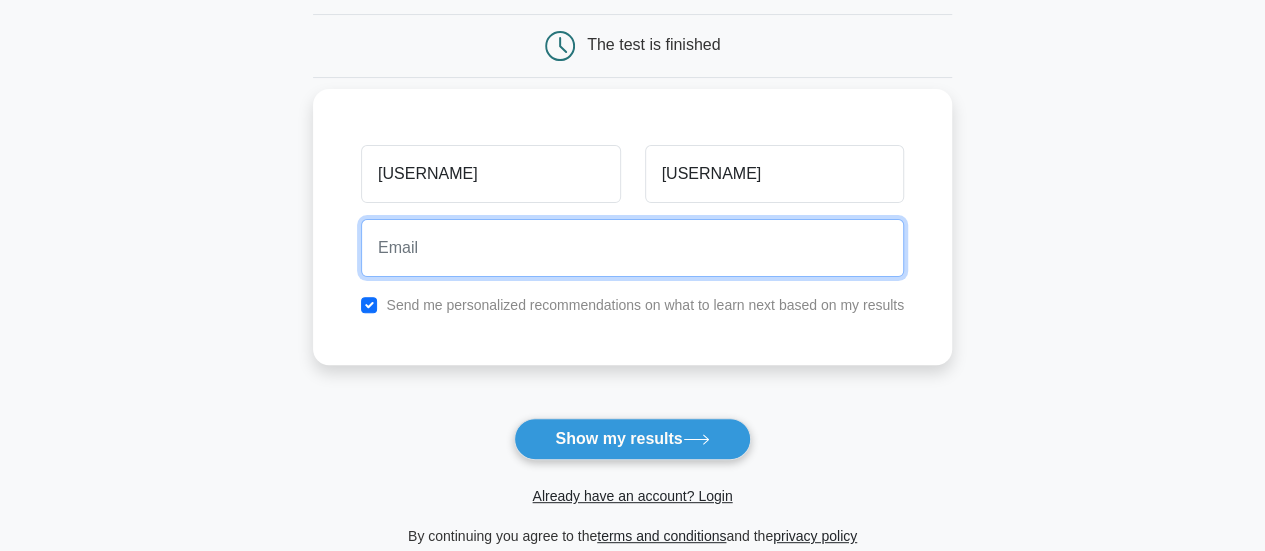 click at bounding box center [632, 248] 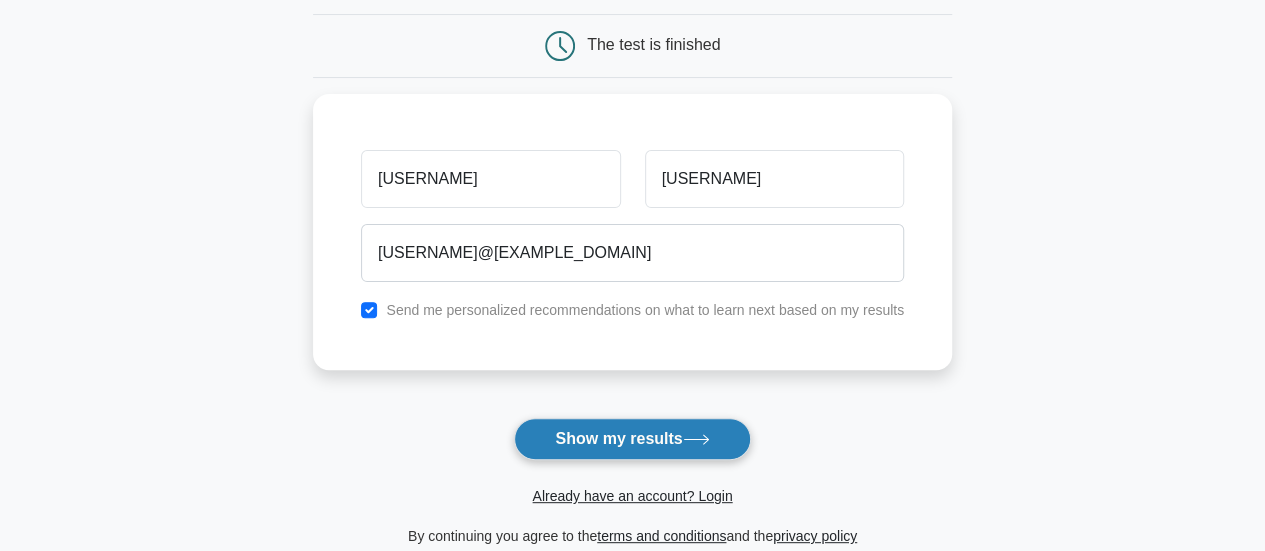 click on "Show my results" at bounding box center (632, 439) 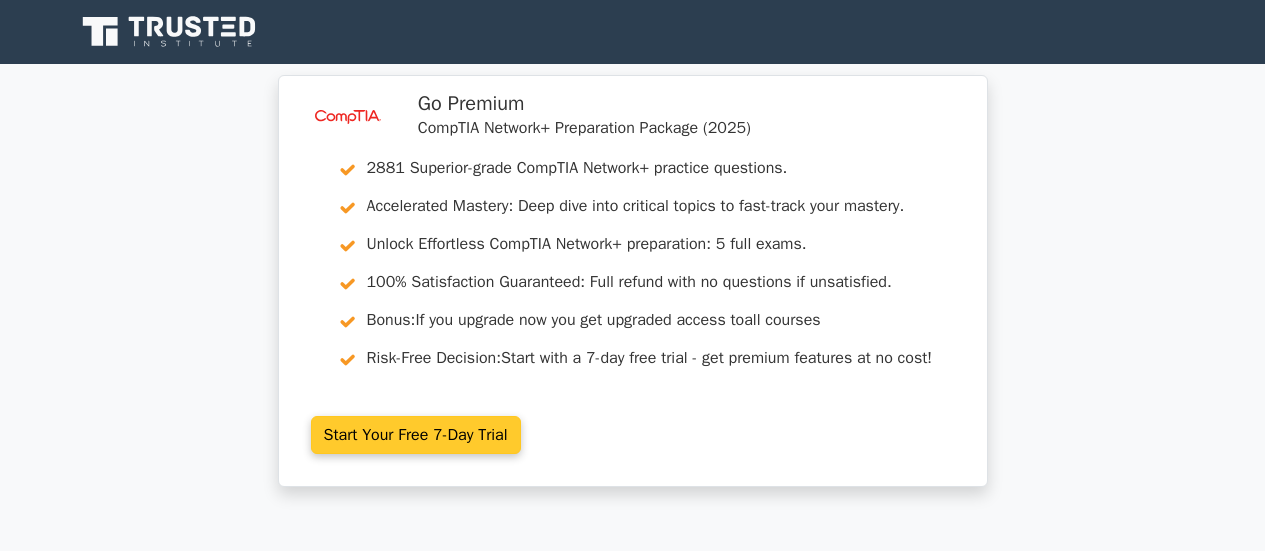 scroll, scrollTop: 0, scrollLeft: 0, axis: both 